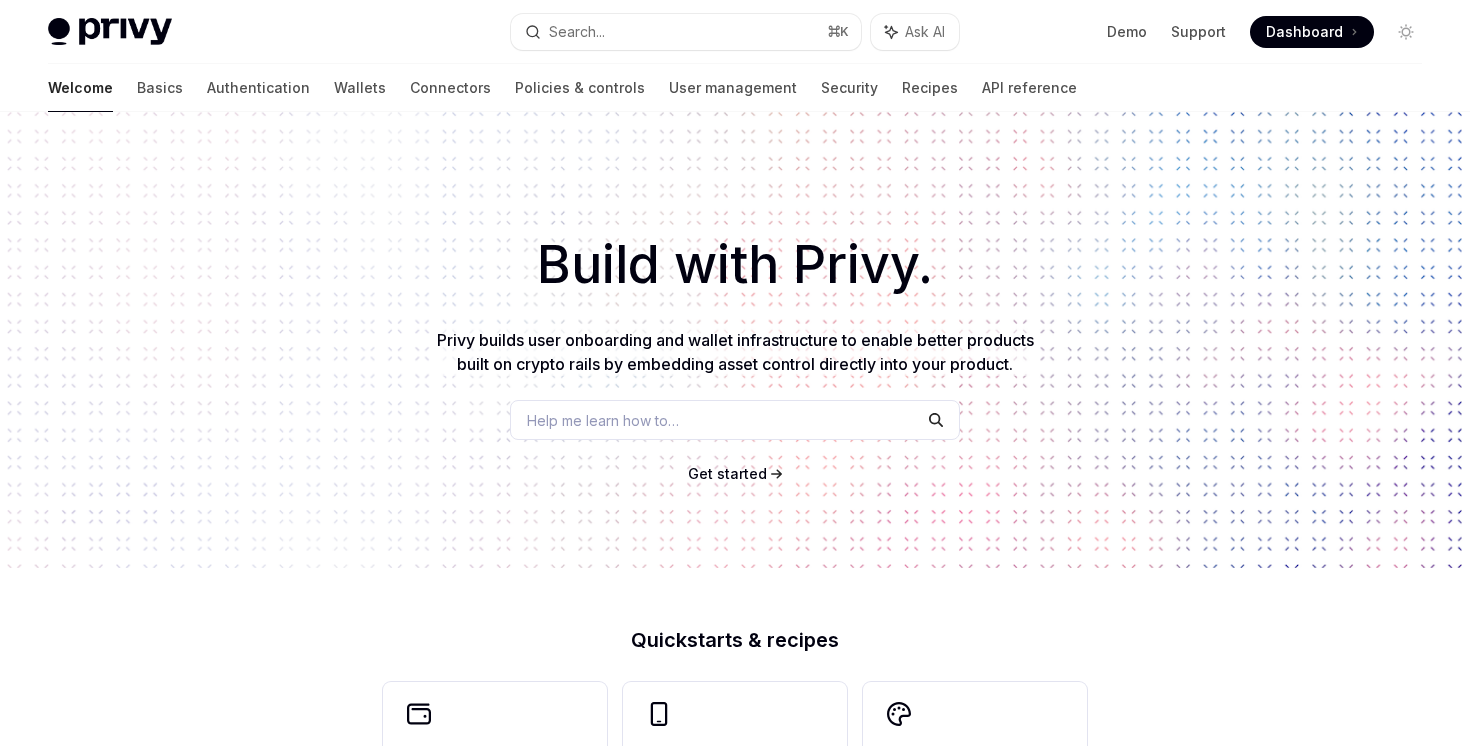 scroll, scrollTop: 0, scrollLeft: 0, axis: both 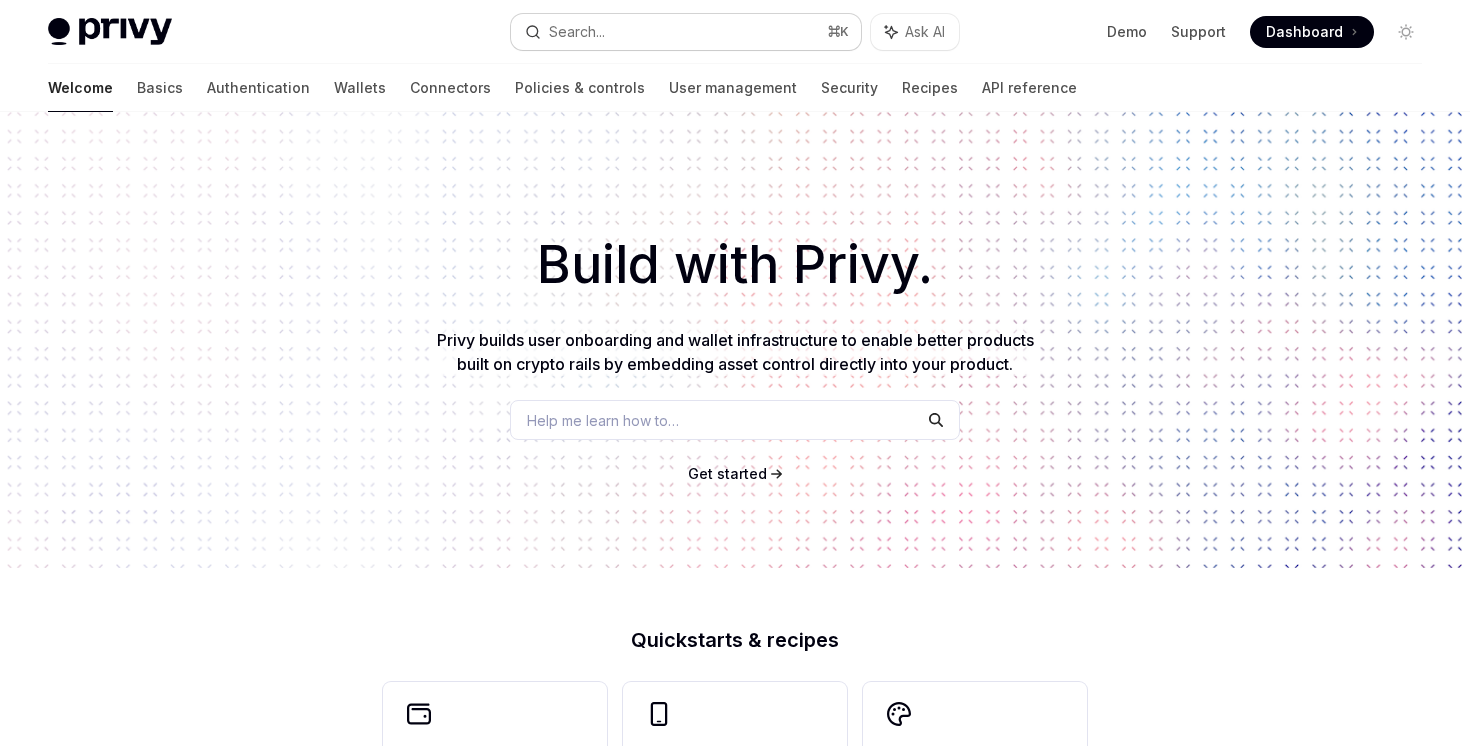 click on "Search..." at bounding box center (577, 32) 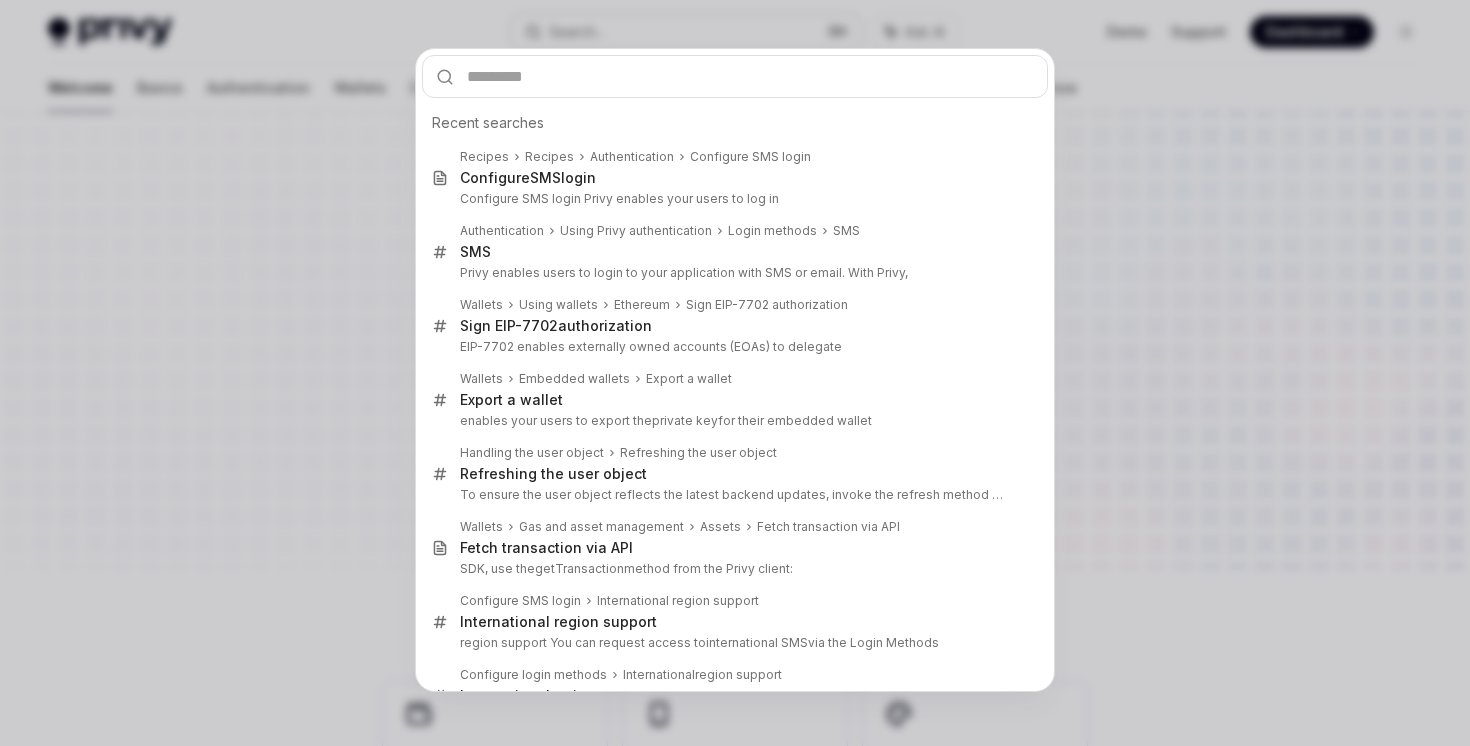 type on "*" 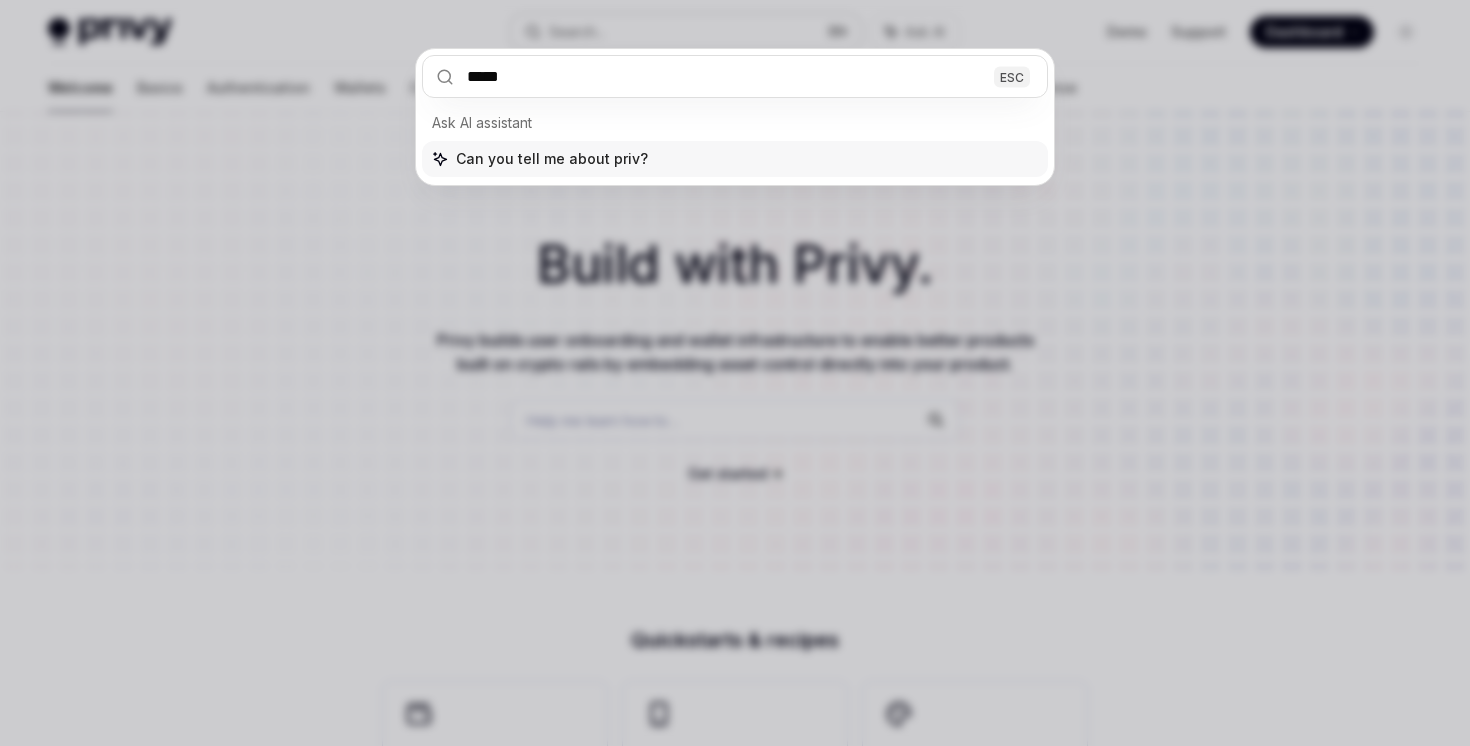 type on "******" 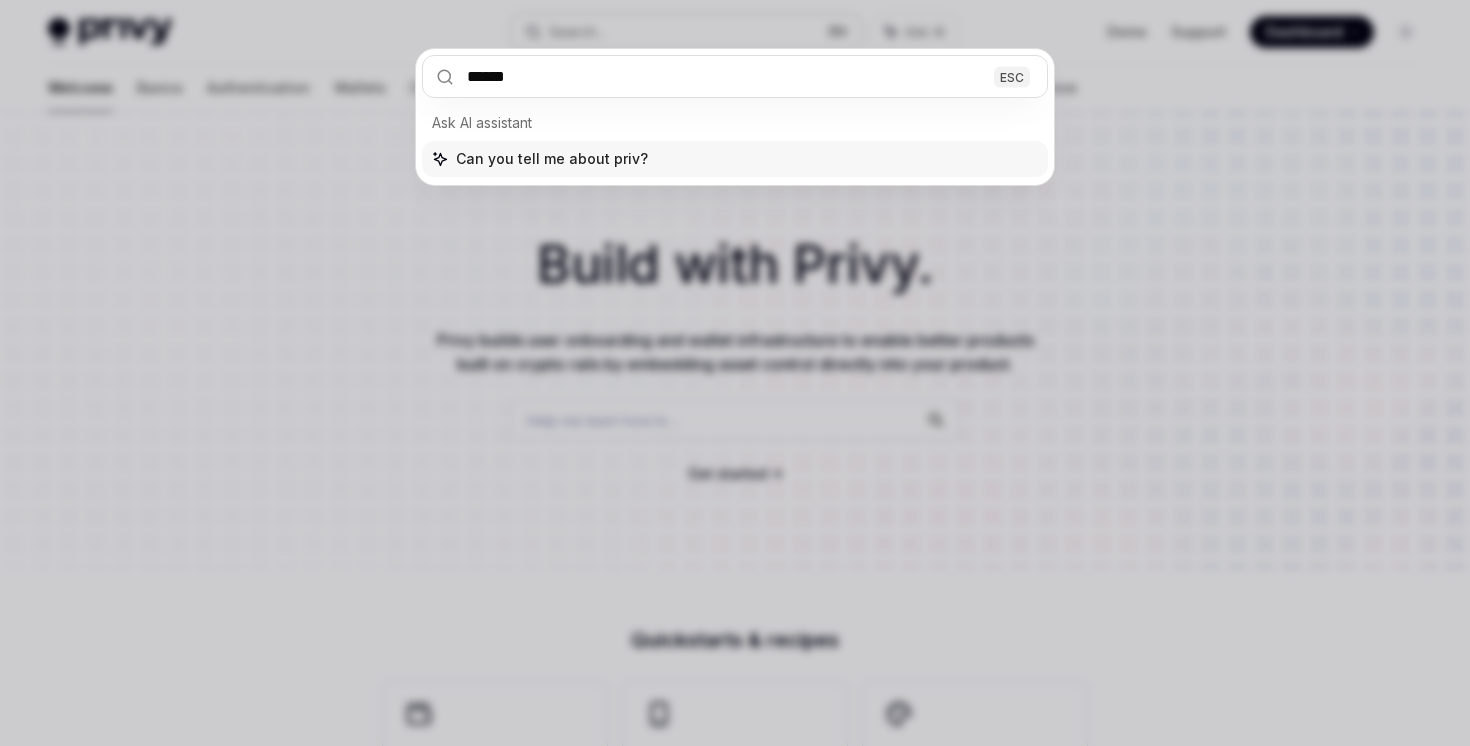 type on "*" 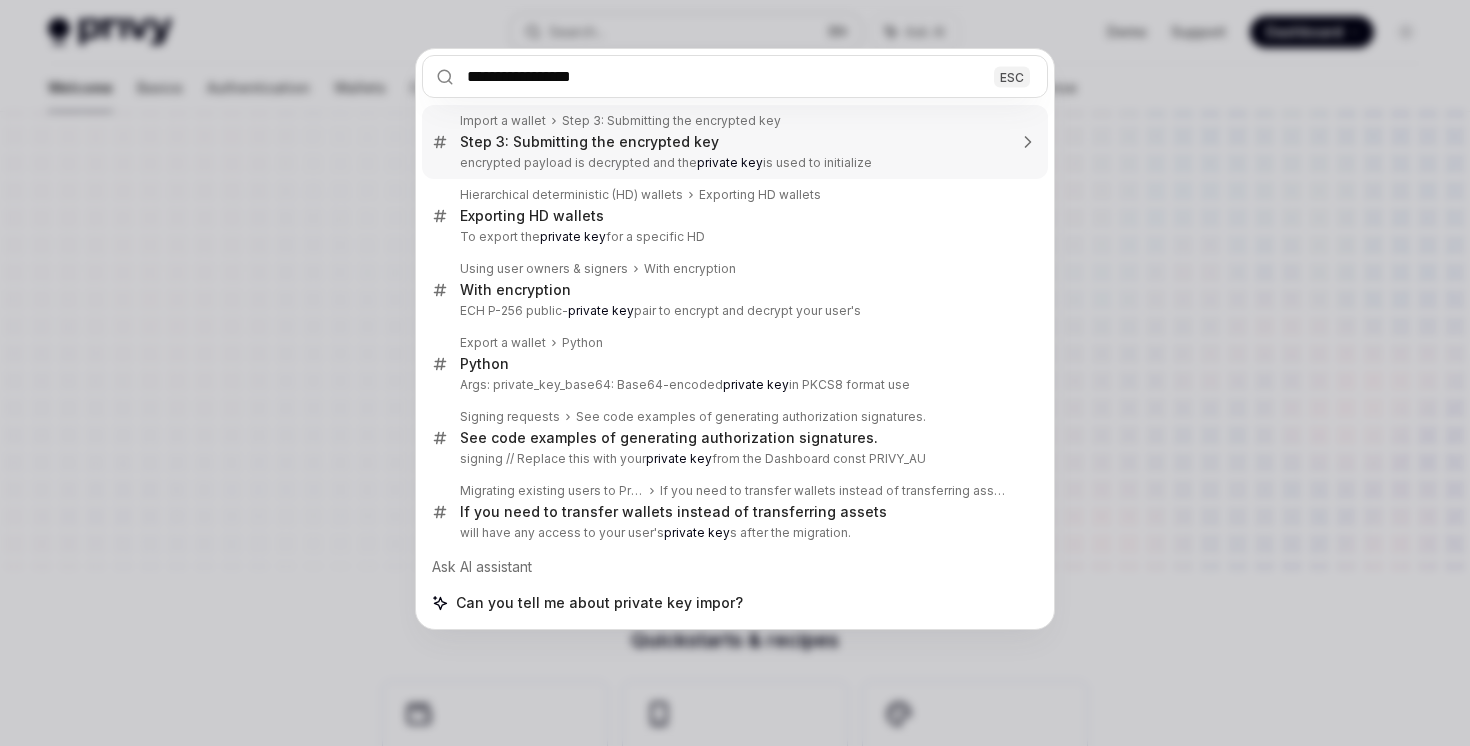 type on "**********" 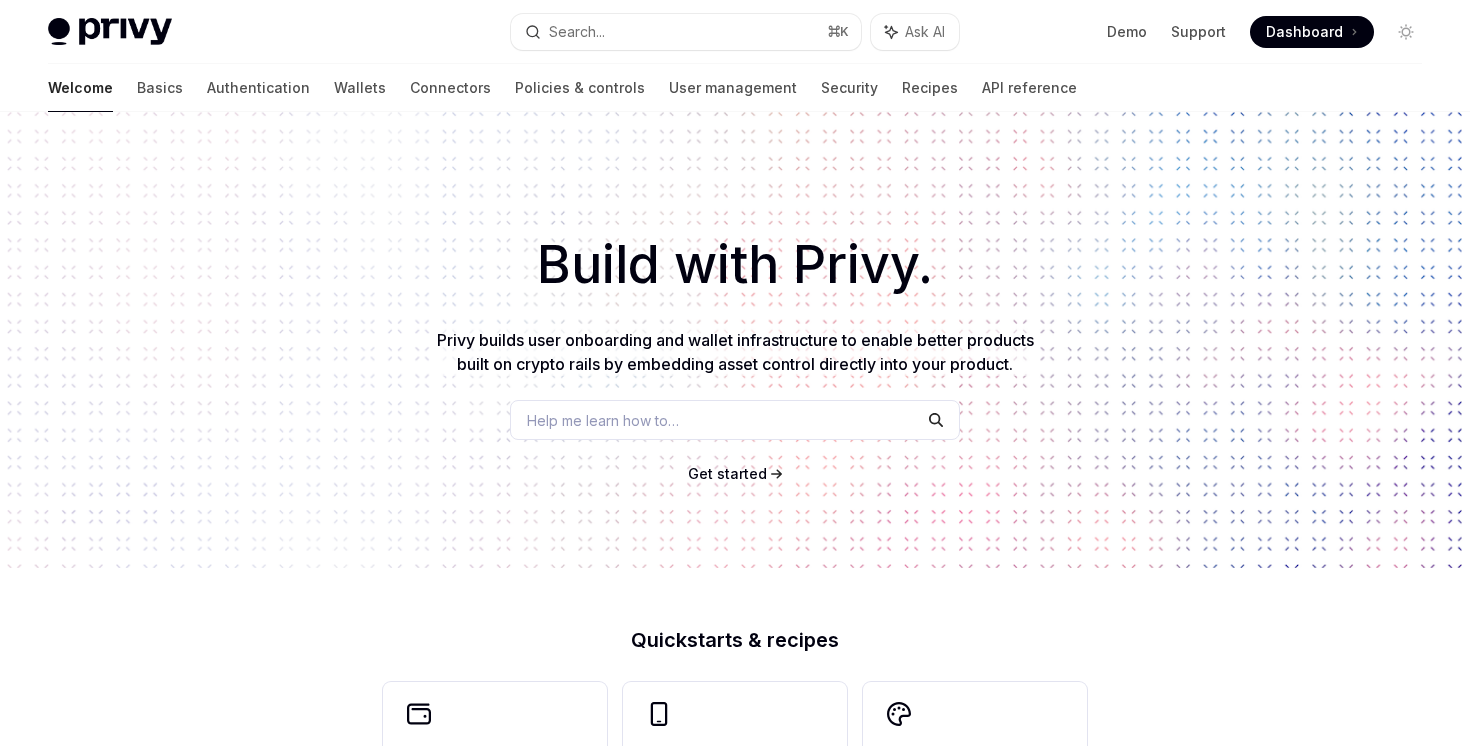 type on "*" 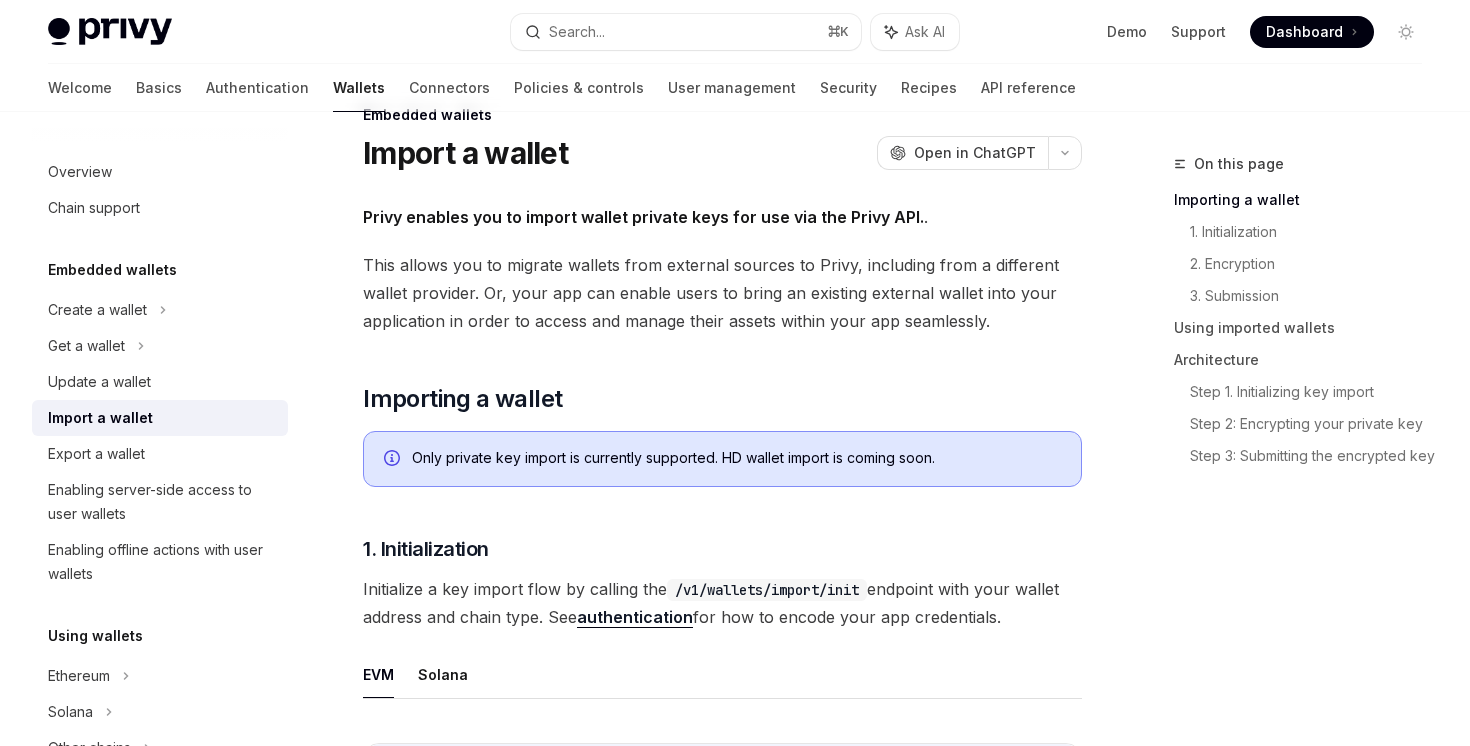 scroll, scrollTop: 0, scrollLeft: 0, axis: both 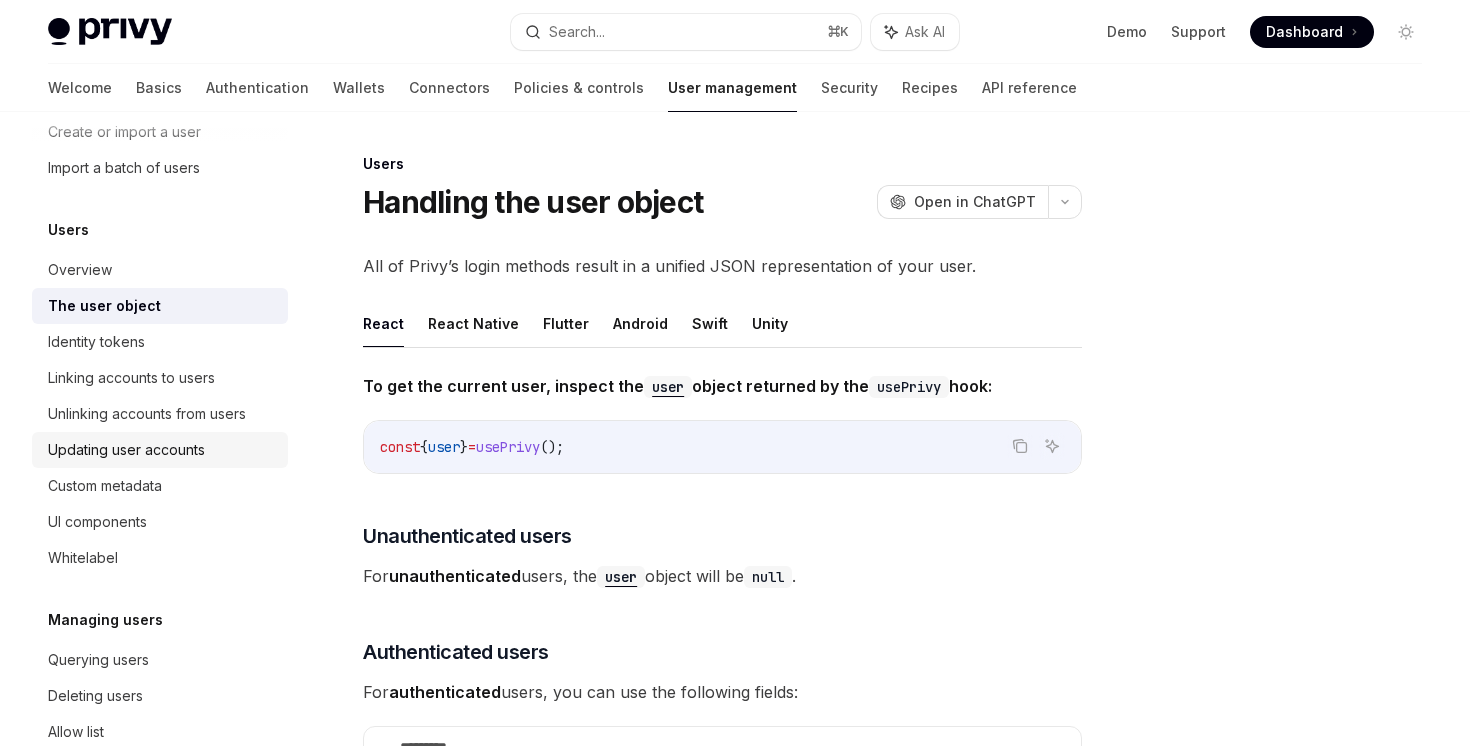 click on "Updating user accounts" at bounding box center [126, 450] 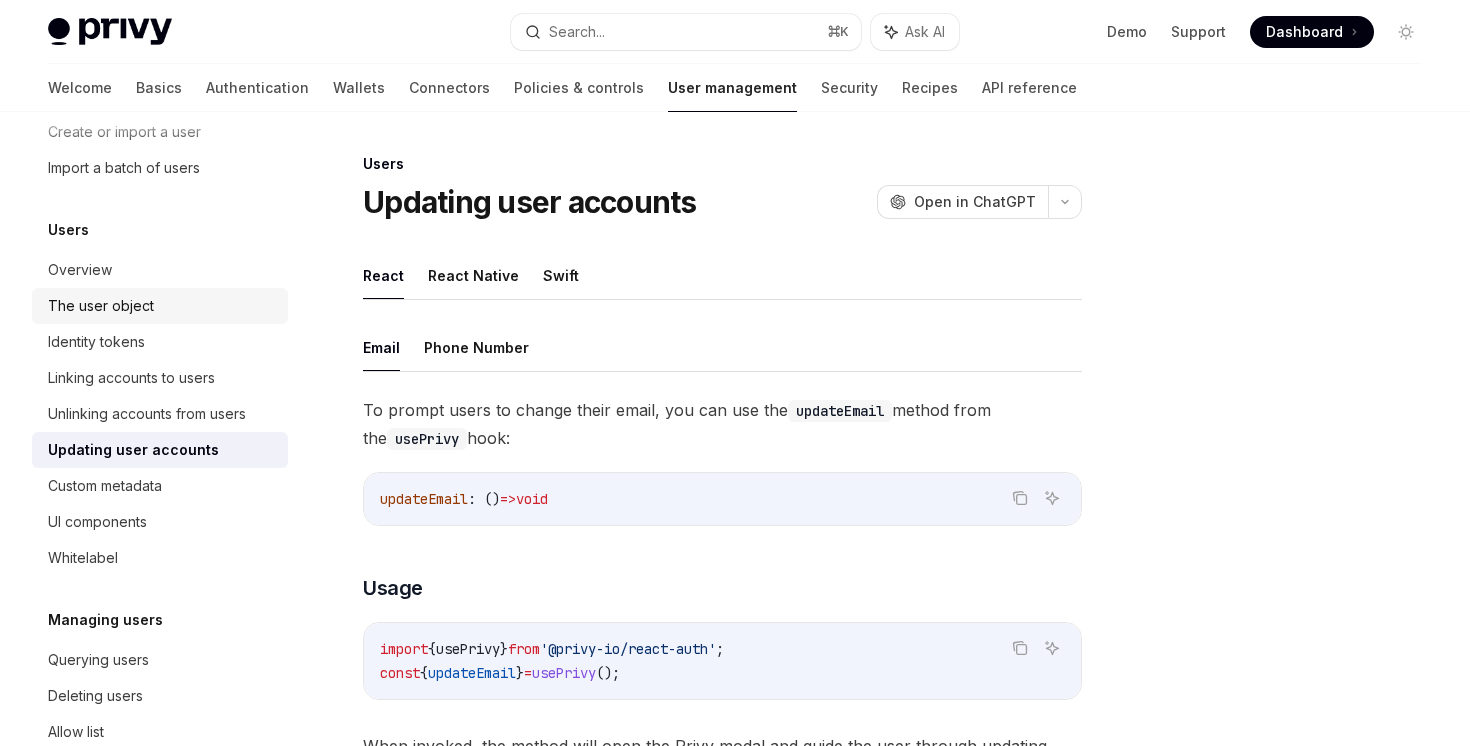click on "The user object" at bounding box center [101, 306] 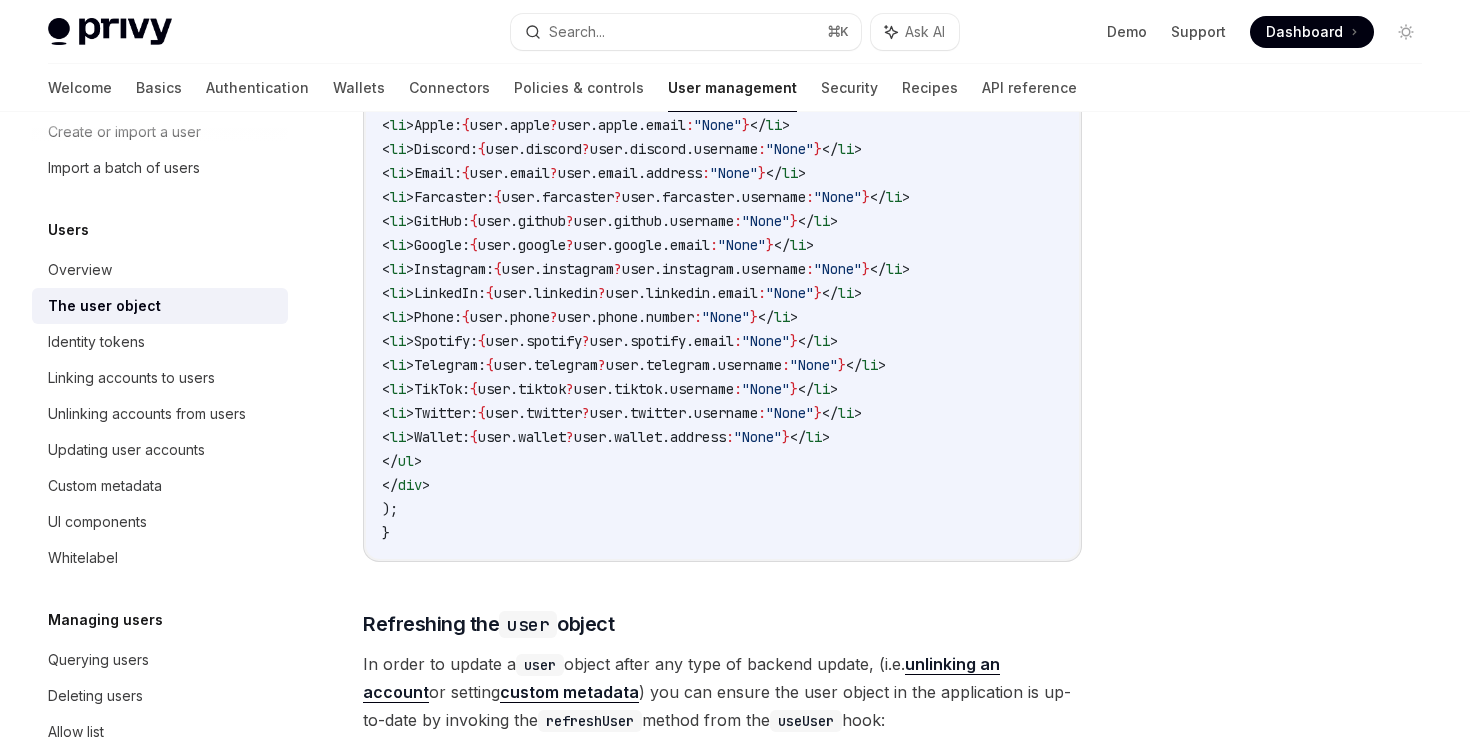 scroll, scrollTop: 2624, scrollLeft: 0, axis: vertical 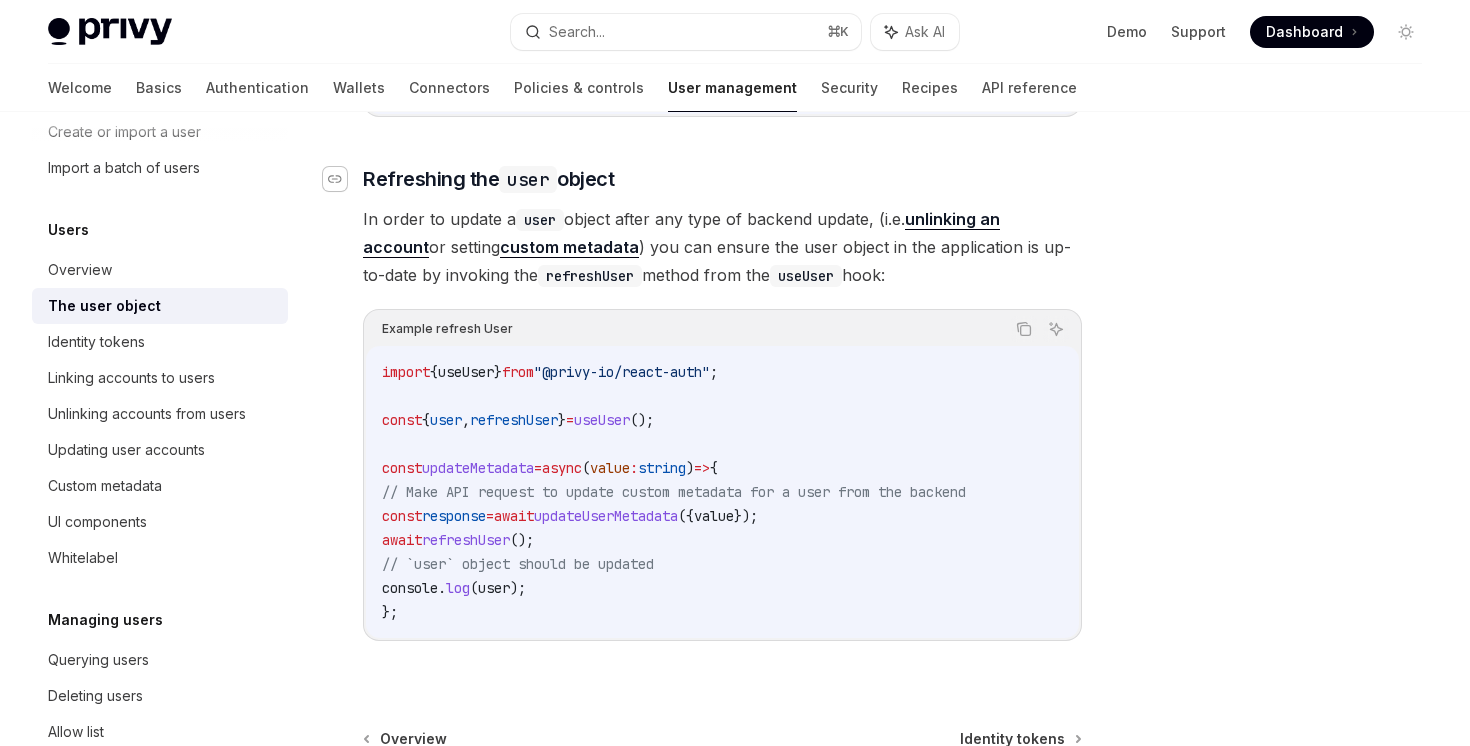 click 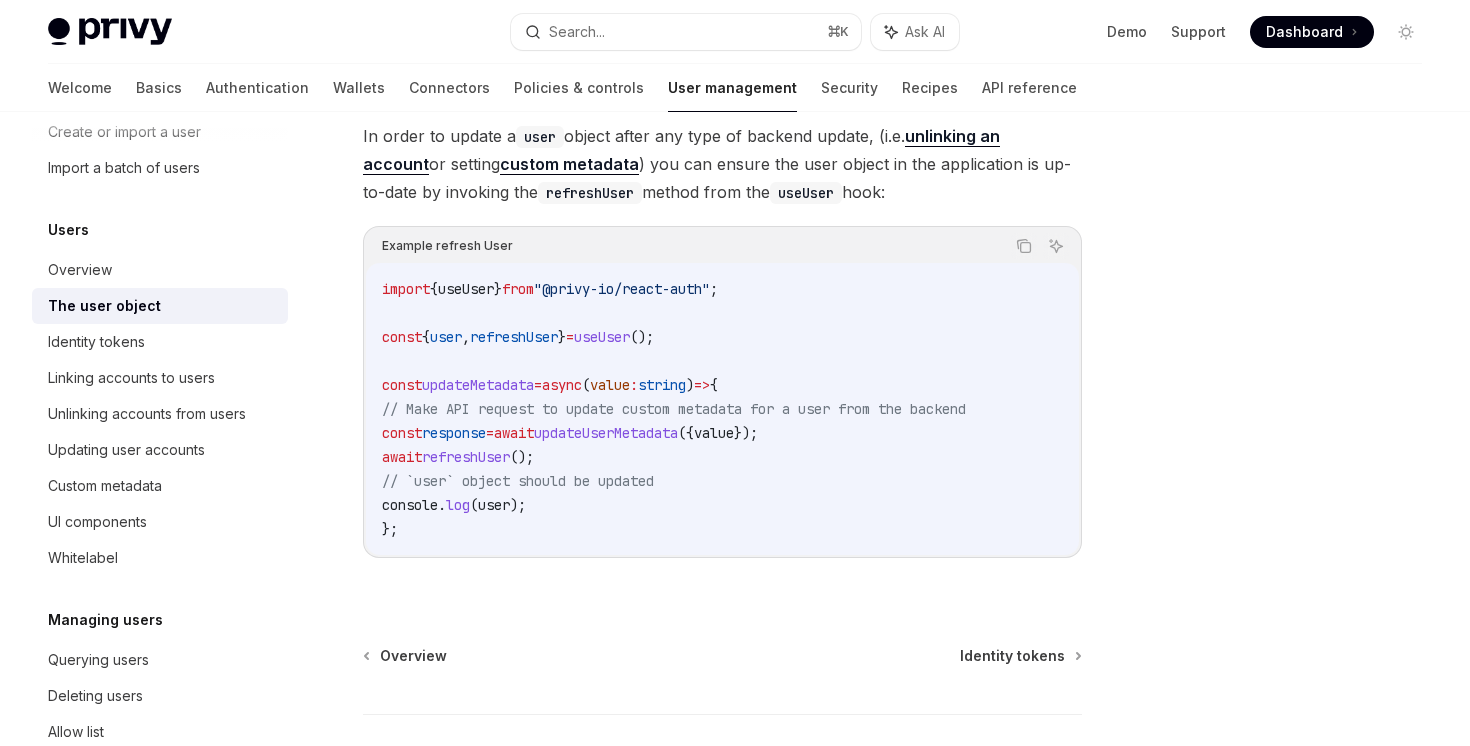 scroll, scrollTop: 2531, scrollLeft: 0, axis: vertical 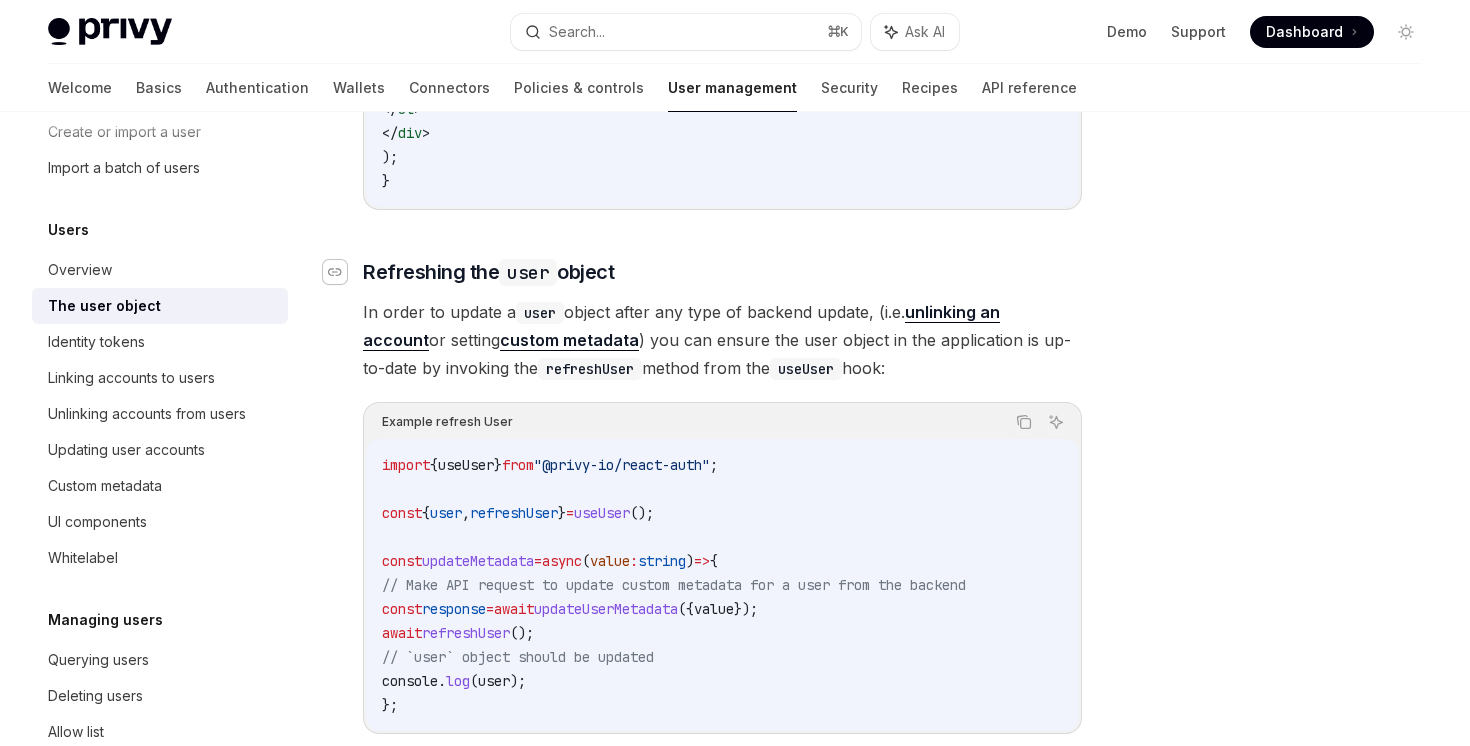 click 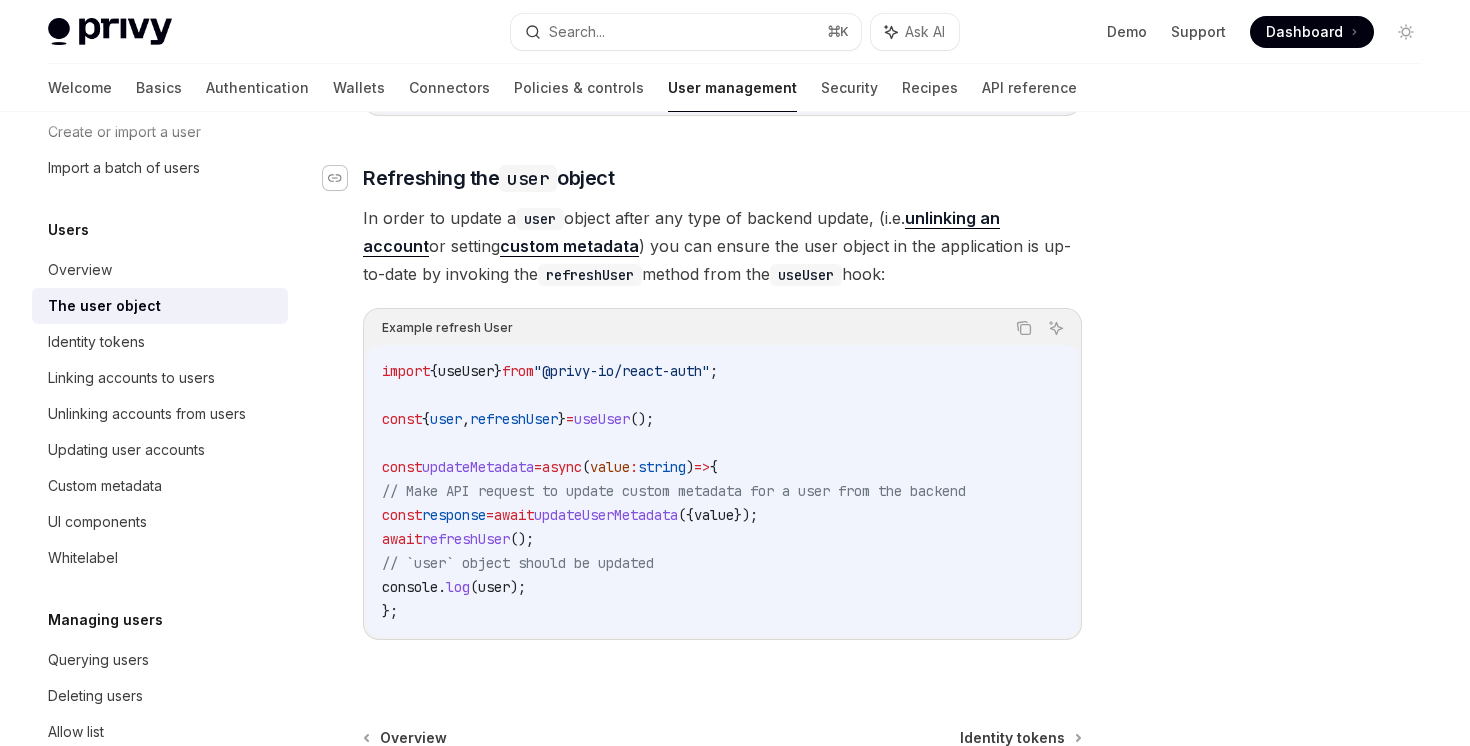 scroll, scrollTop: 2644, scrollLeft: 0, axis: vertical 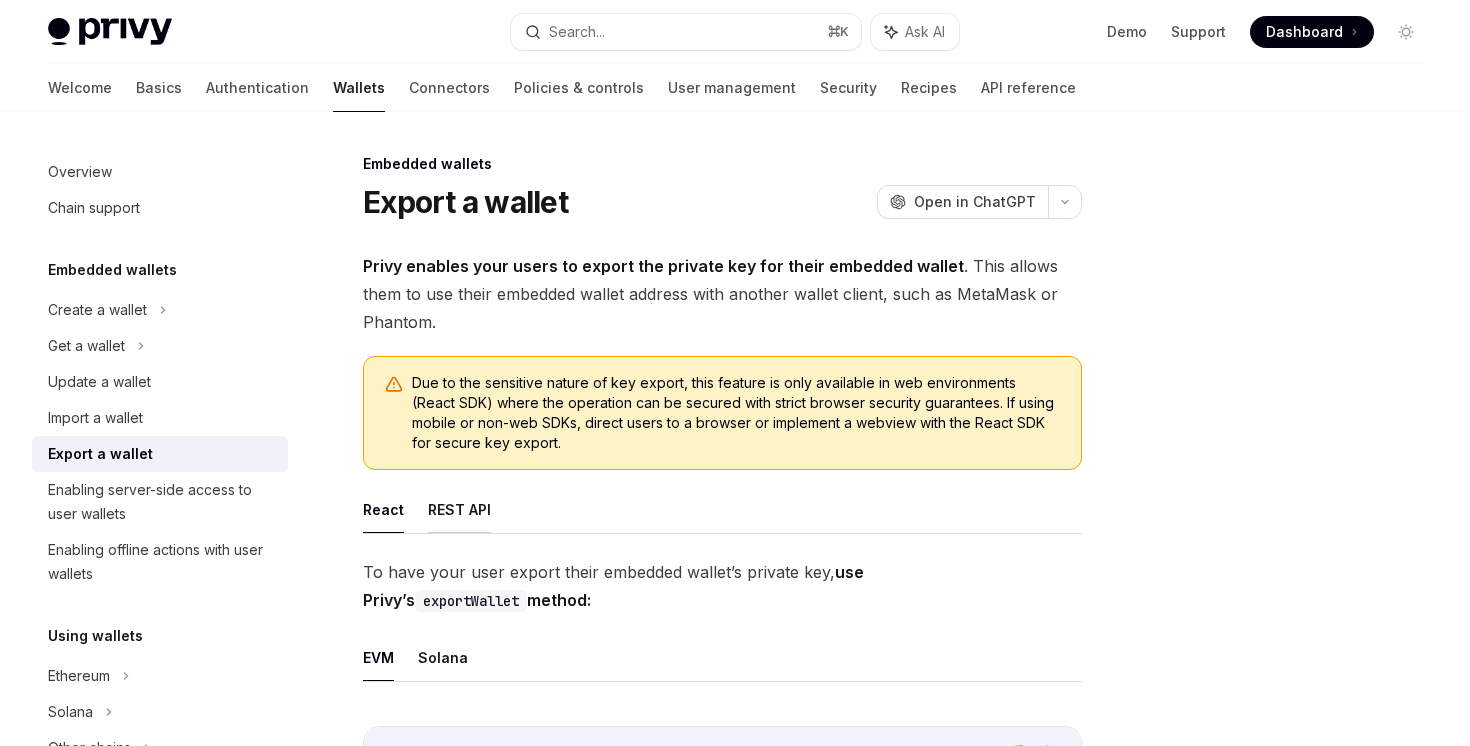 click on "REST API" at bounding box center [459, 509] 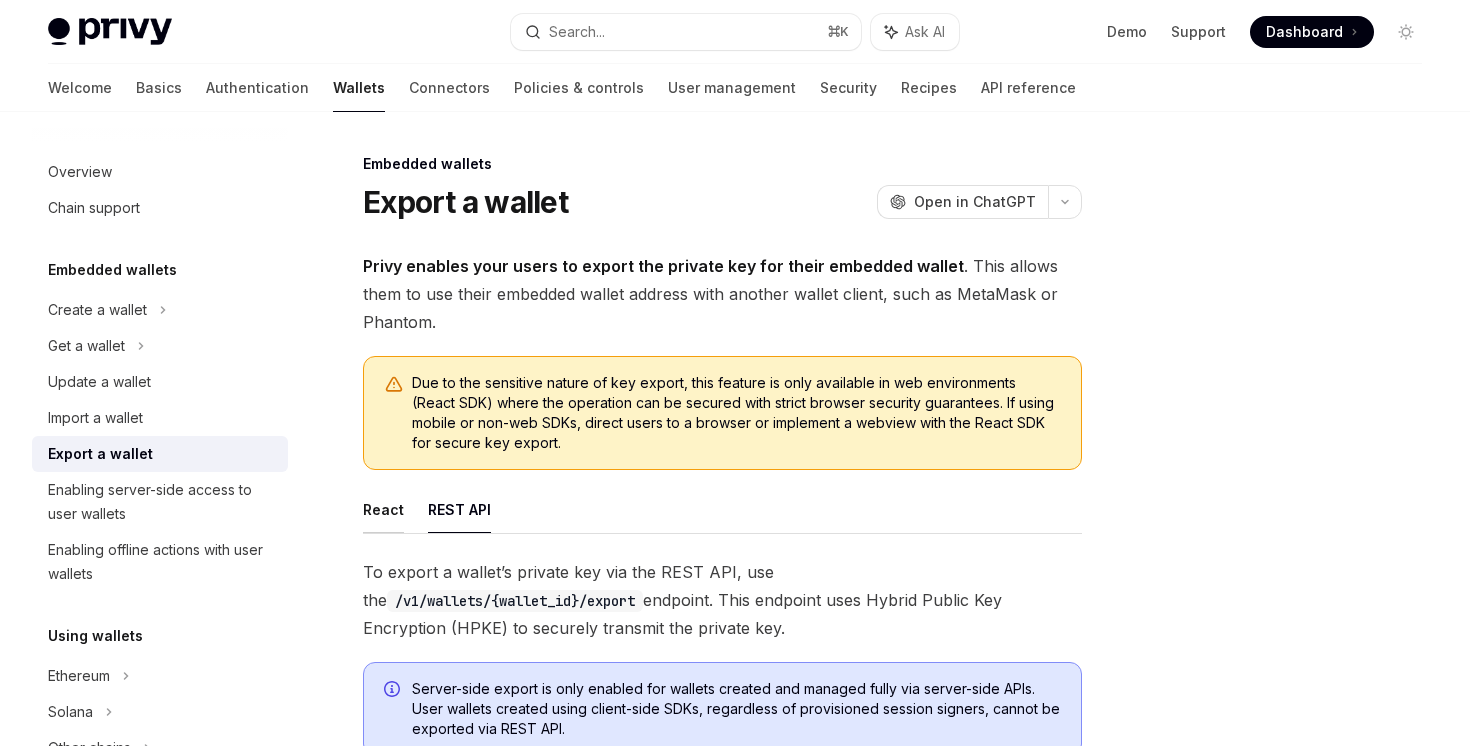 click on "React" at bounding box center (383, 509) 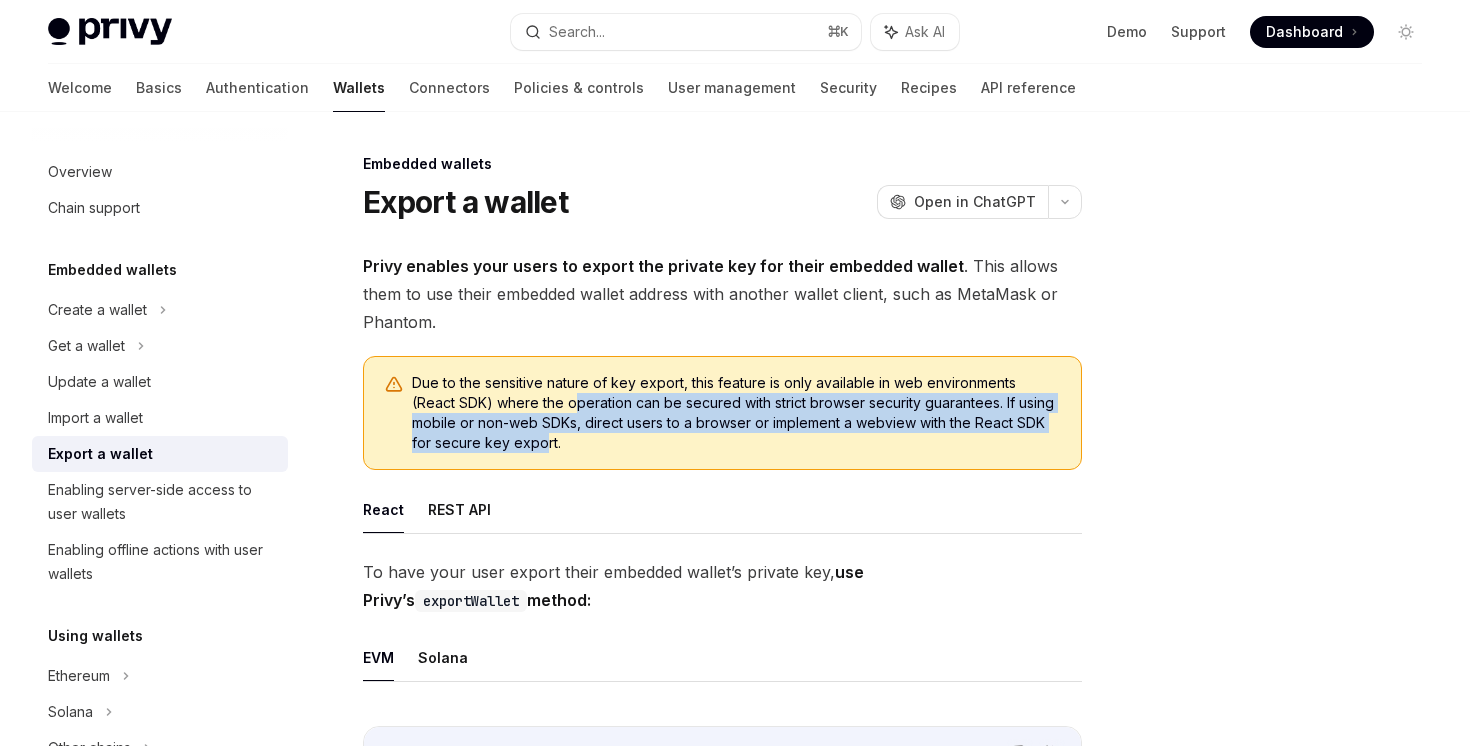 drag, startPoint x: 524, startPoint y: 410, endPoint x: 522, endPoint y: 444, distance: 34.058773 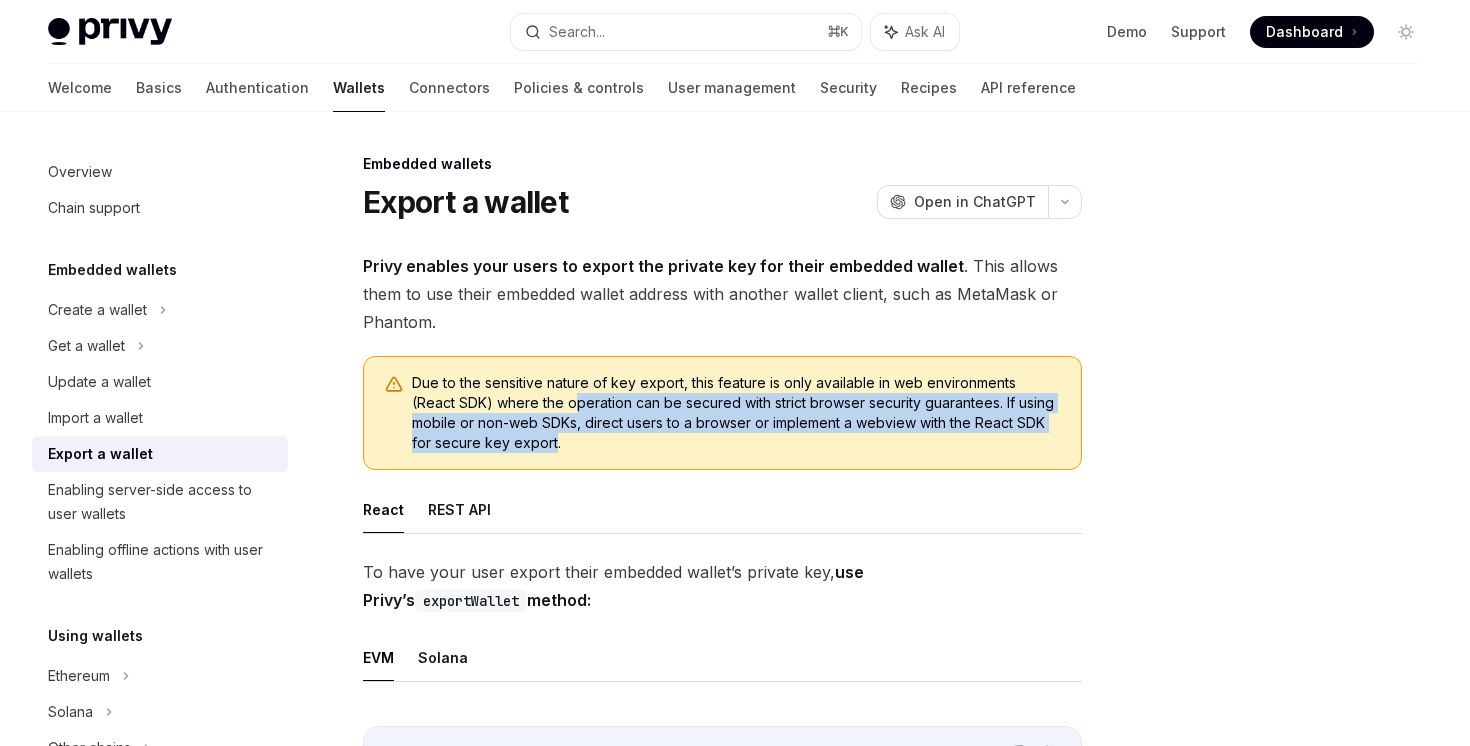 drag, startPoint x: 530, startPoint y: 447, endPoint x: 524, endPoint y: 387, distance: 60.299255 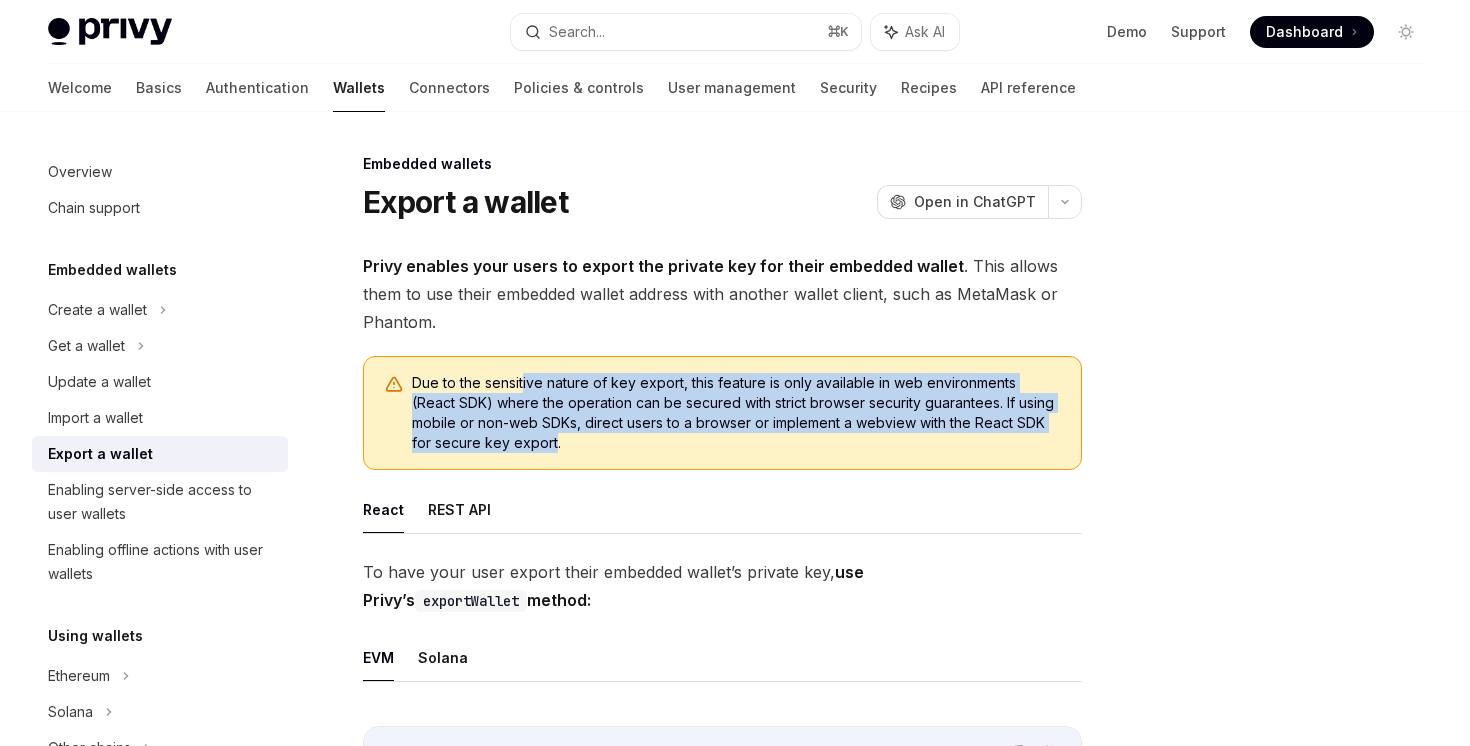 click on "Due to the sensitive nature of key export, this feature is only available in web environments
(React SDK) where the operation can be secured with strict browser security guarantees. If using
mobile or non-web SDKs, direct users to a browser or implement a webview with the React SDK for
secure key export." at bounding box center (736, 413) 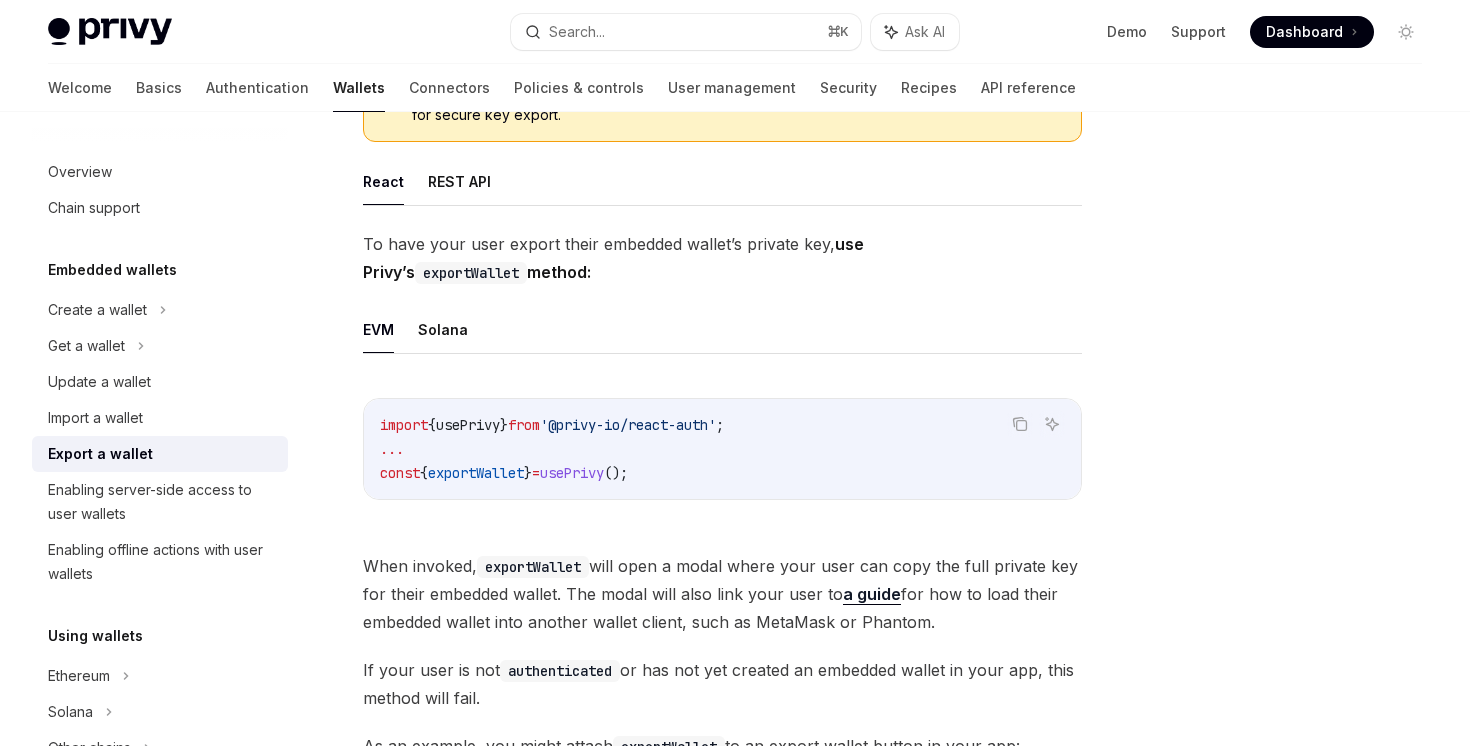 scroll, scrollTop: 756, scrollLeft: 0, axis: vertical 